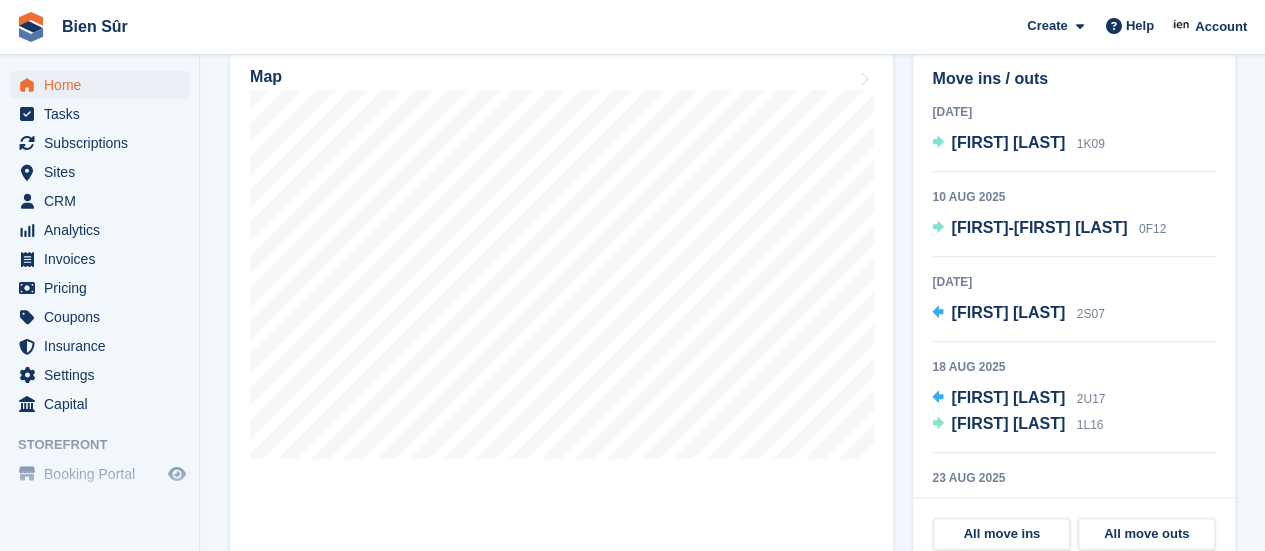 scroll, scrollTop: 700, scrollLeft: 0, axis: vertical 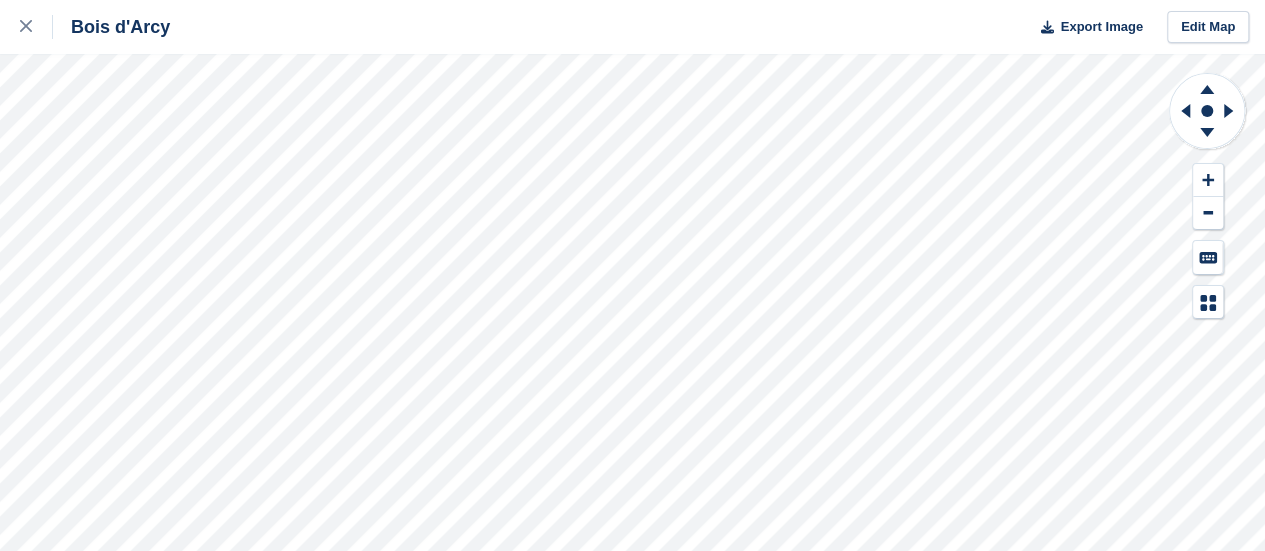 click on "Bois d'Arcy Export Image Edit Map" at bounding box center (632, 275) 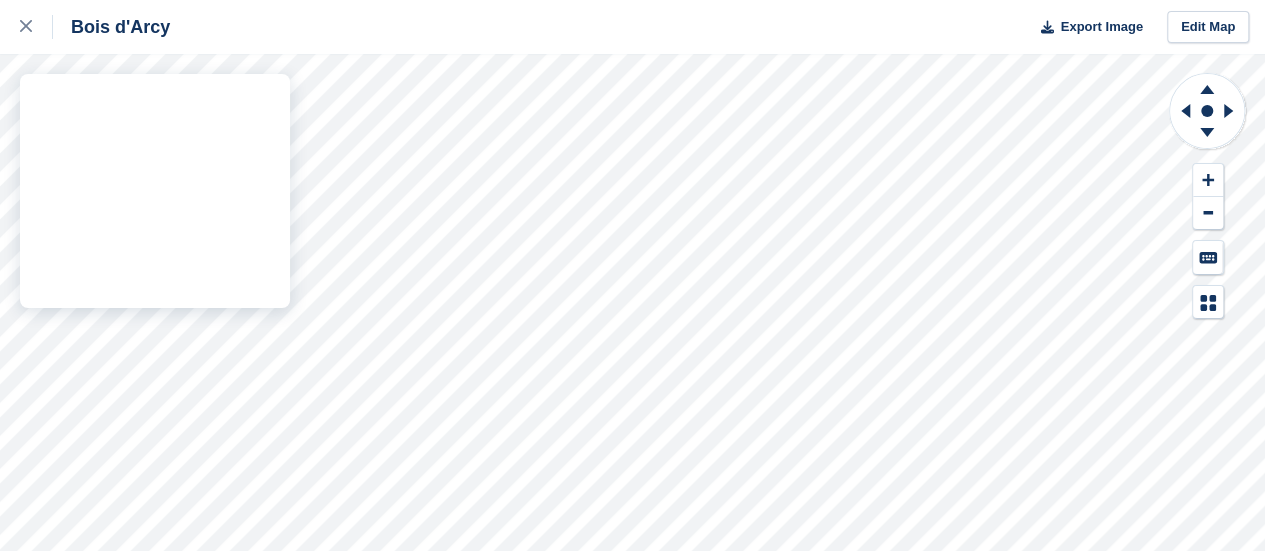 click on "Bois d'Arcy Export Image Edit Map" at bounding box center [632, 275] 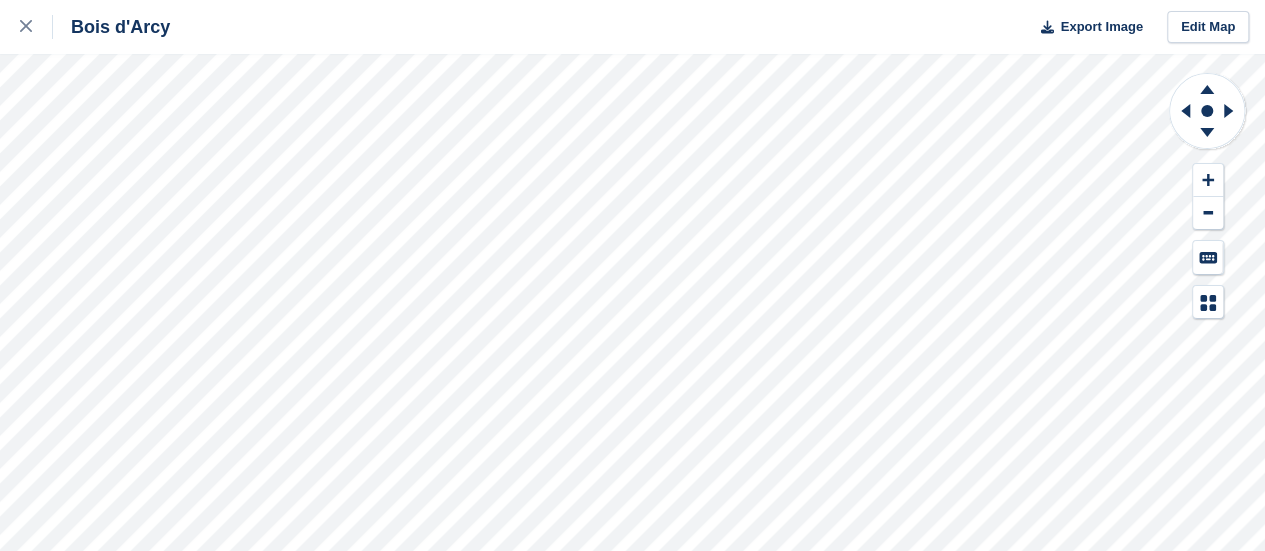 click on "Bois d'Arcy Export Image Edit Map" at bounding box center (632, 275) 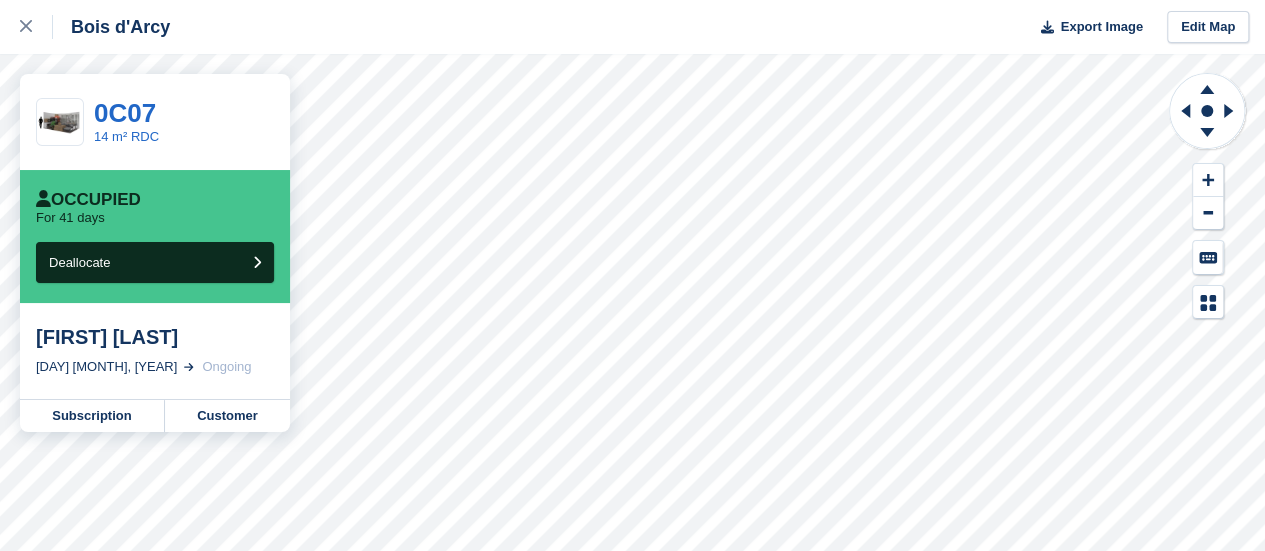 click on "Bois d'Arcy Export Image Edit Map" at bounding box center (632, 27) 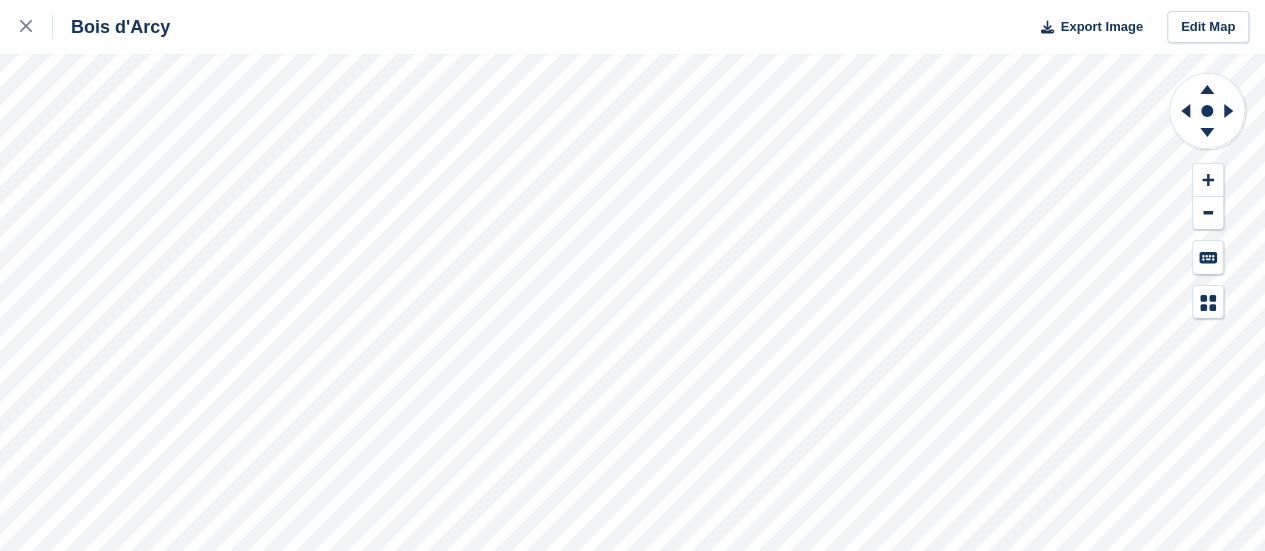 click on "Bois d'Arcy Export Image Edit Map" at bounding box center [632, 275] 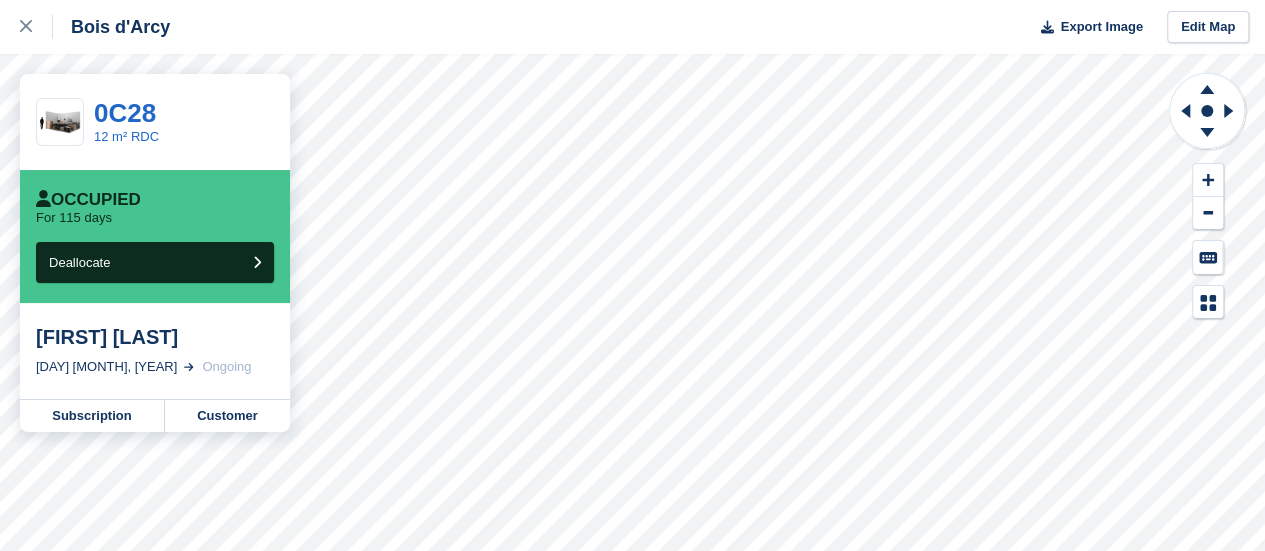 click on "Bois d'Arcy Export Image Edit Map" at bounding box center [632, 27] 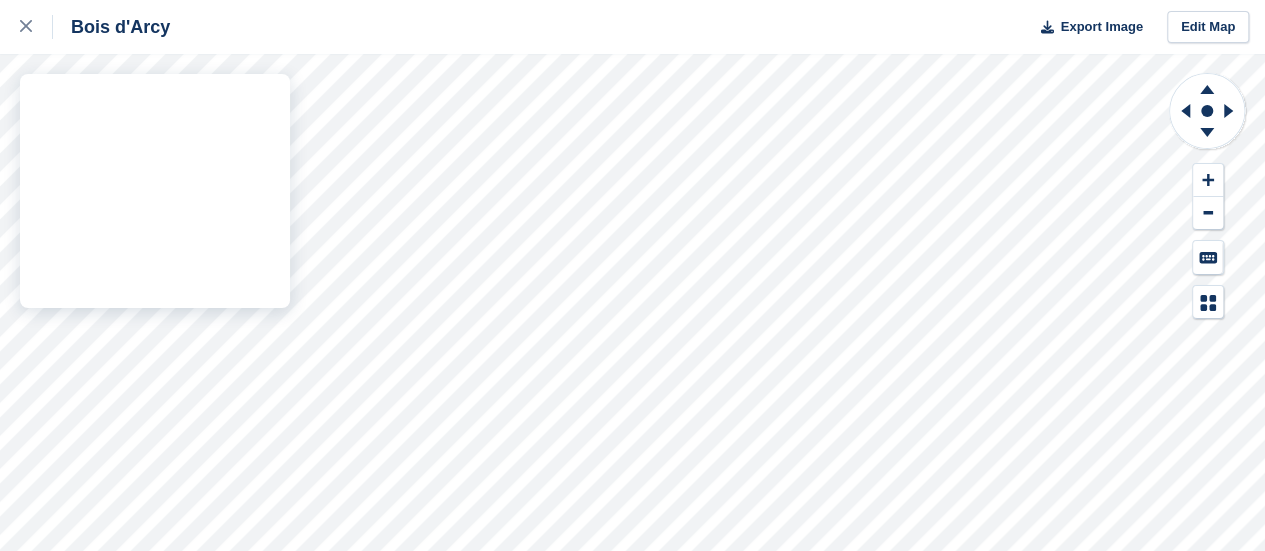 click on "Bois d'Arcy Export Image Edit Map" at bounding box center (632, 275) 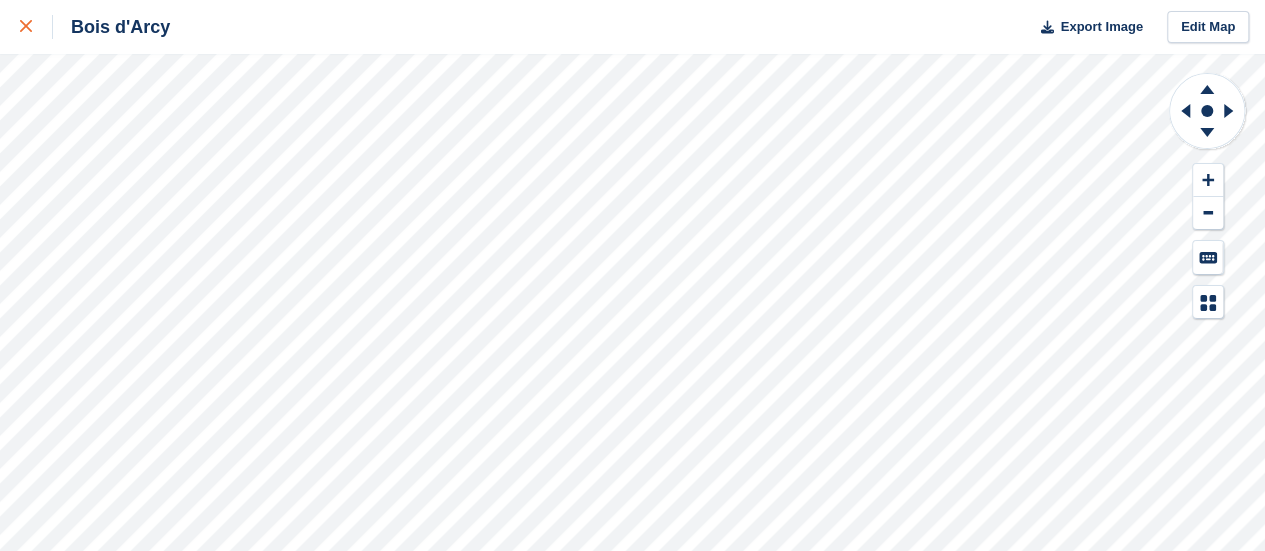 click at bounding box center (36, 27) 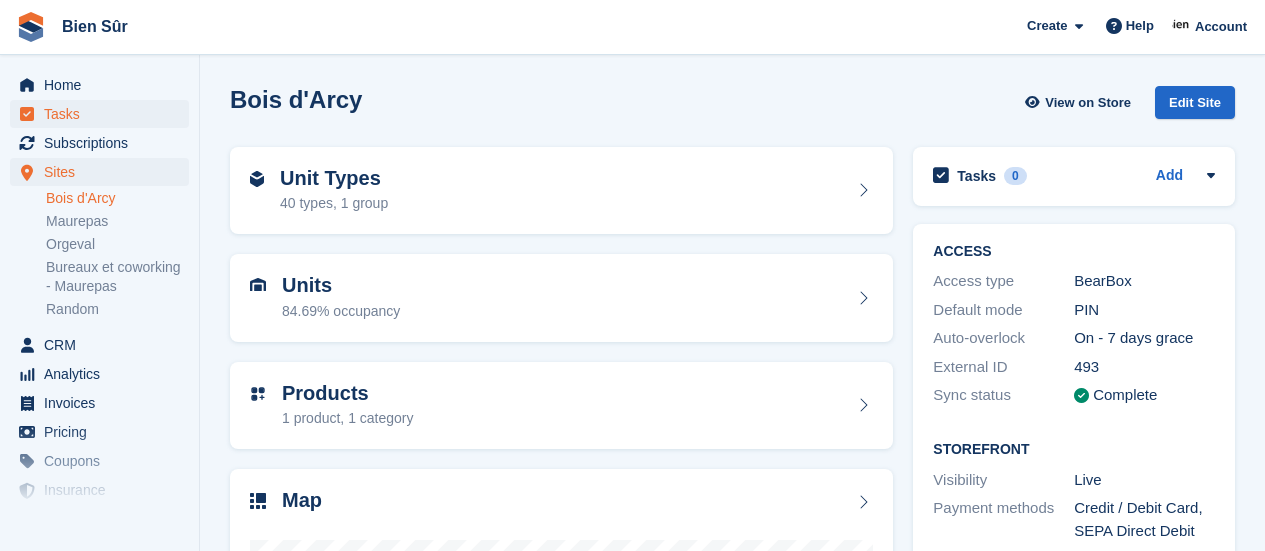 scroll, scrollTop: 0, scrollLeft: 0, axis: both 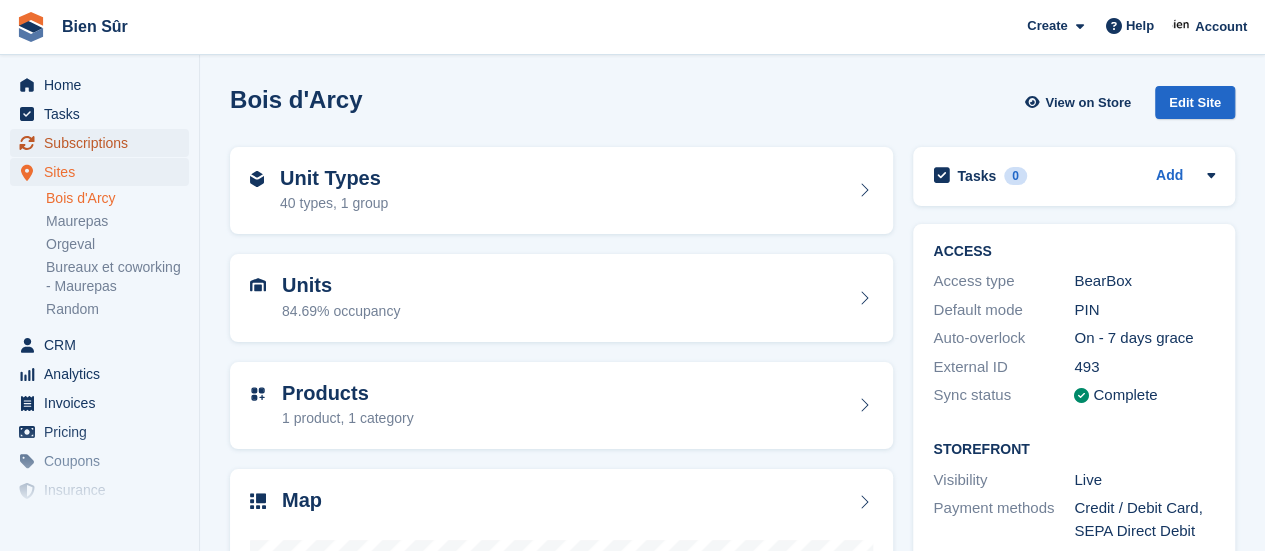 click on "Subscriptions" at bounding box center [104, 143] 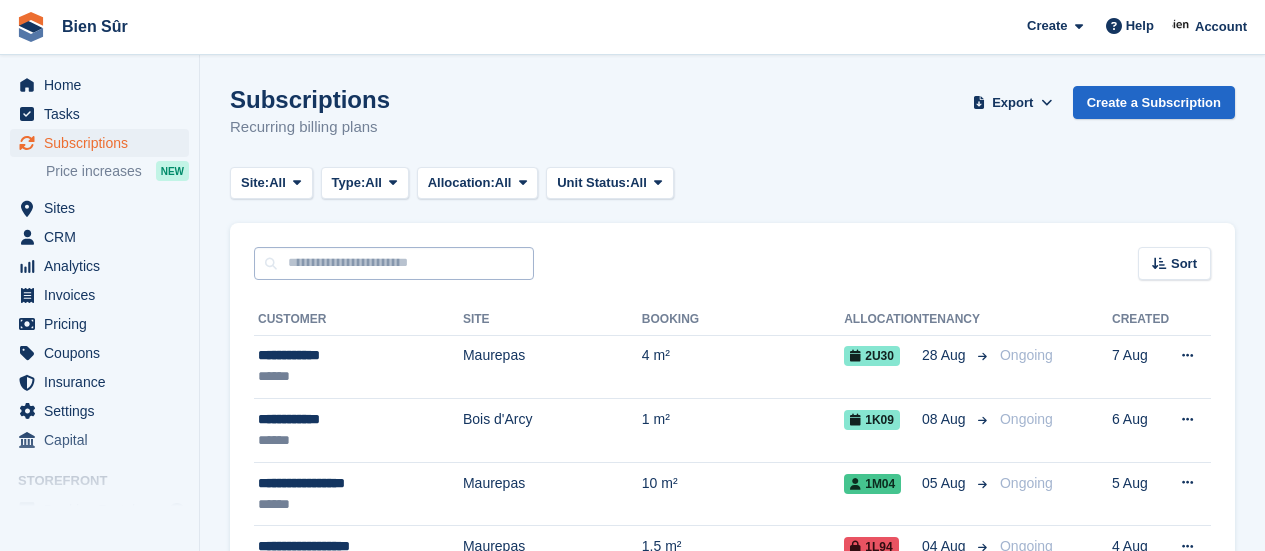 scroll, scrollTop: 0, scrollLeft: 0, axis: both 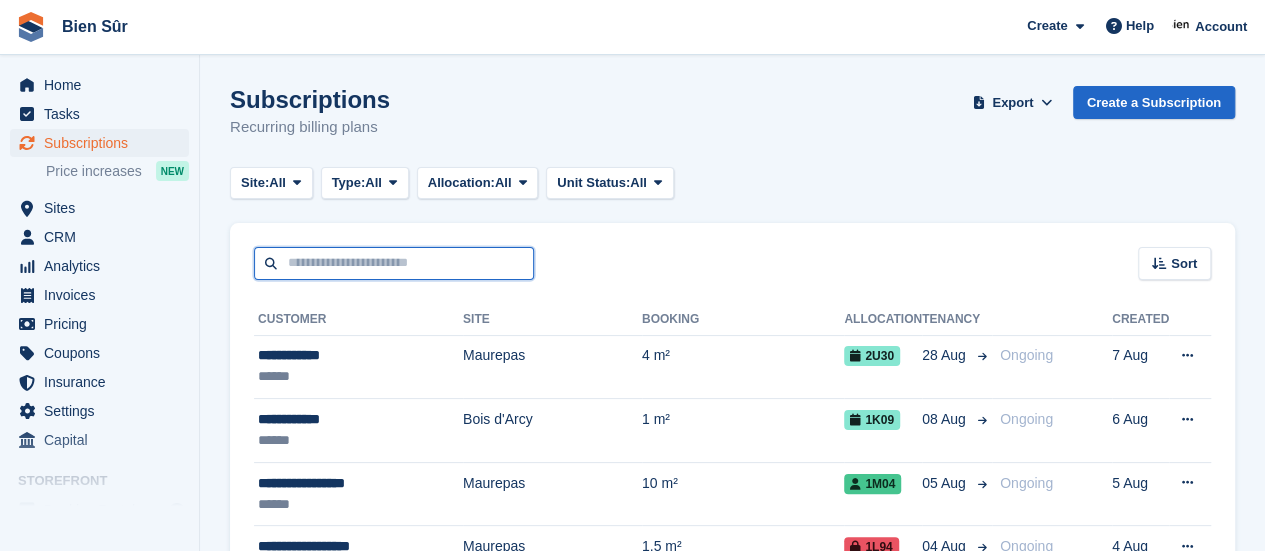 click at bounding box center [394, 263] 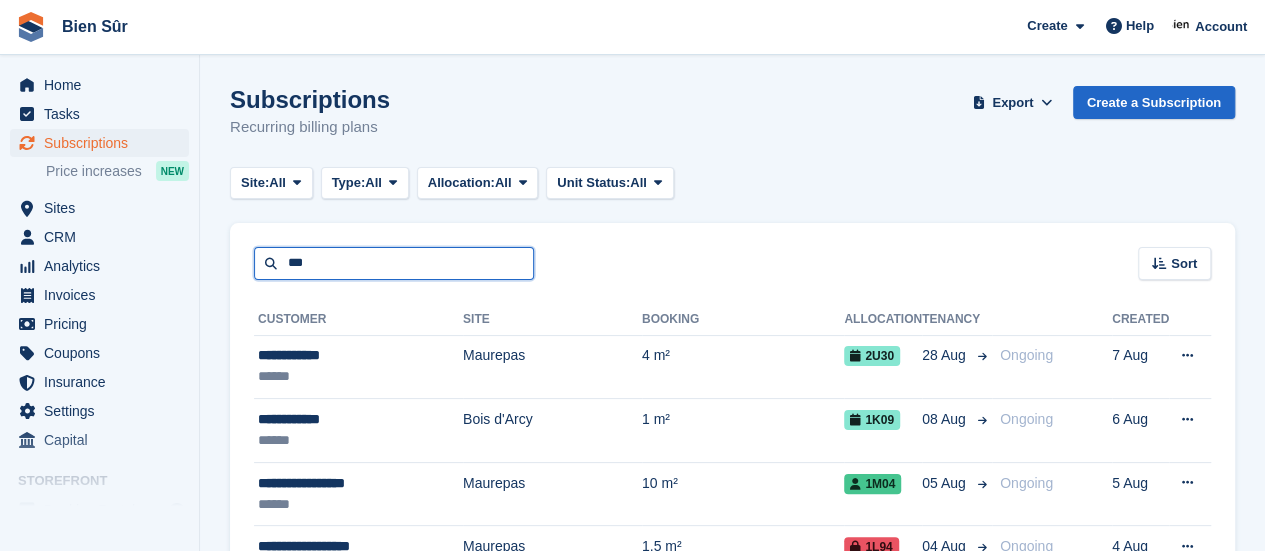 type on "***" 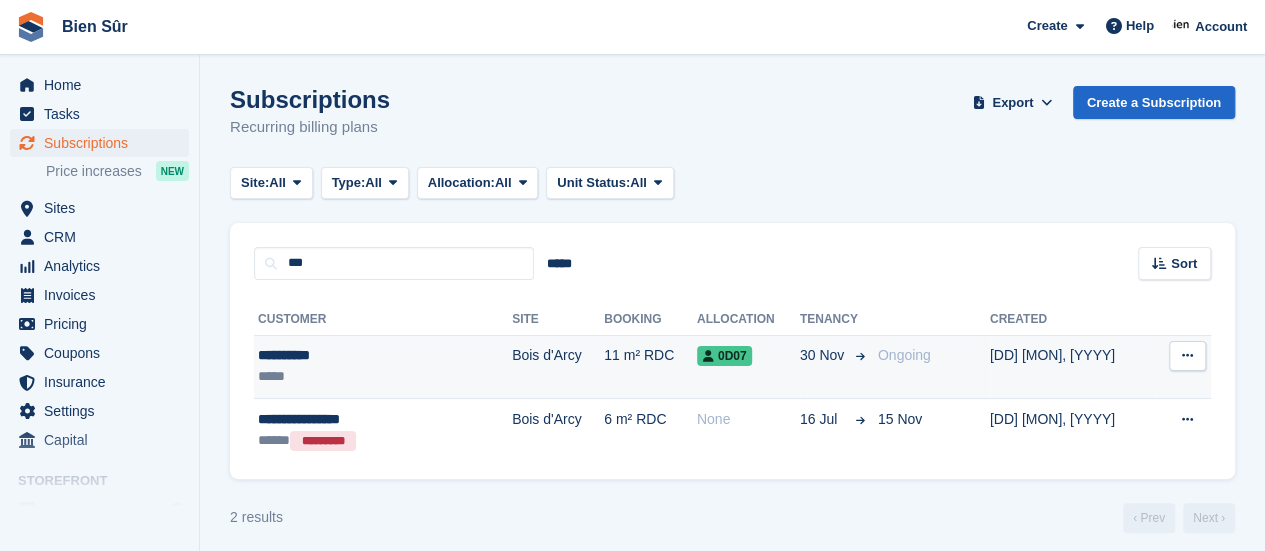 click on "*****" at bounding box center (353, 376) 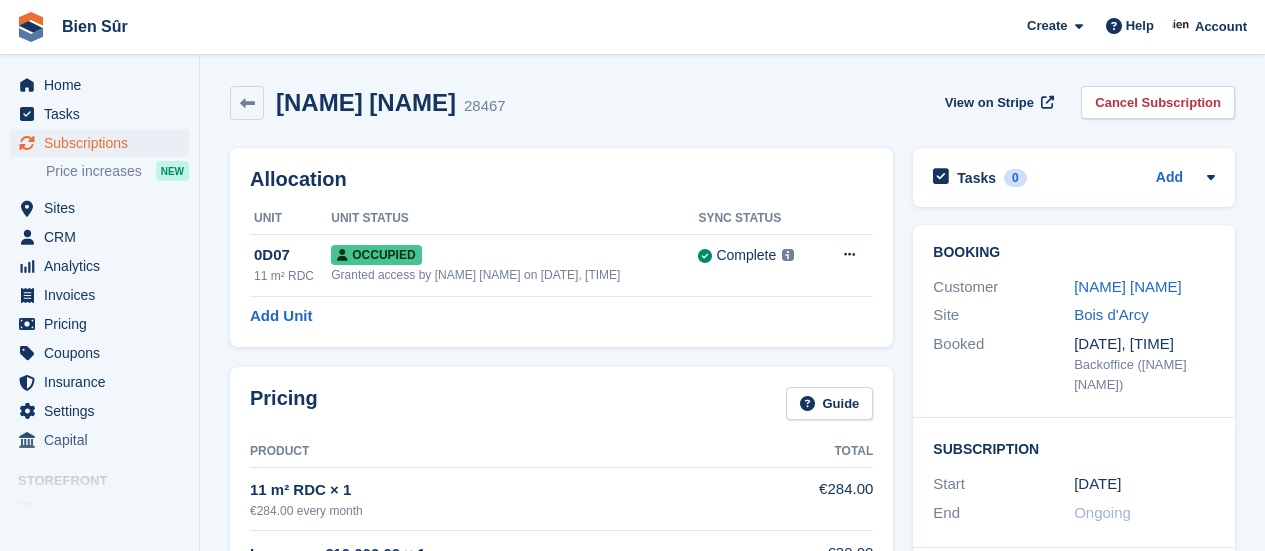 scroll, scrollTop: 0, scrollLeft: 0, axis: both 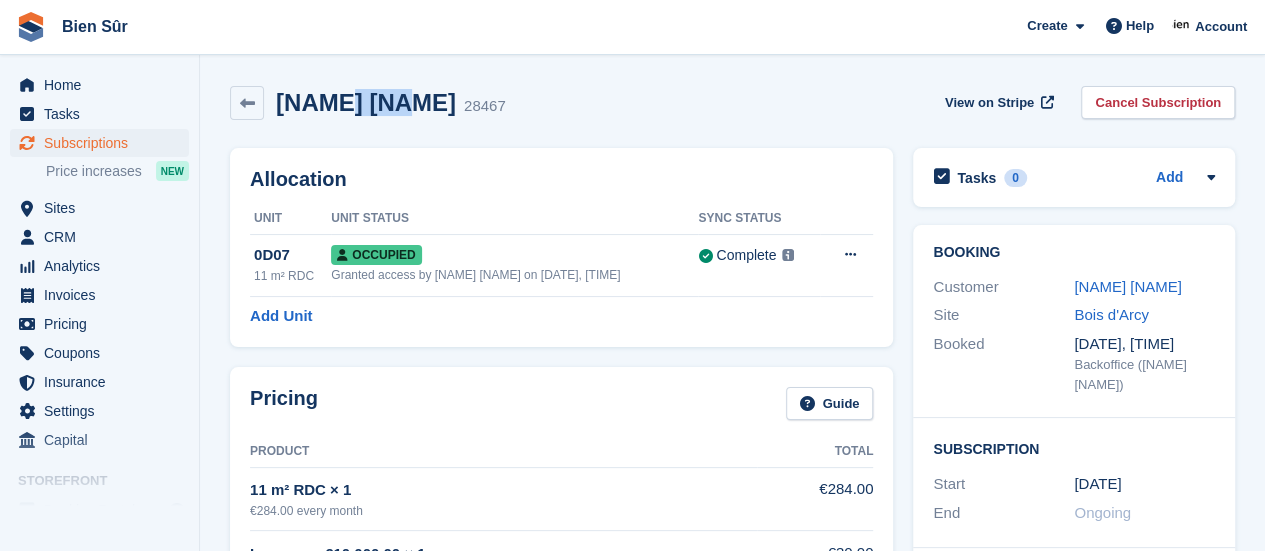 drag, startPoint x: 335, startPoint y: 95, endPoint x: 392, endPoint y: 97, distance: 57.035076 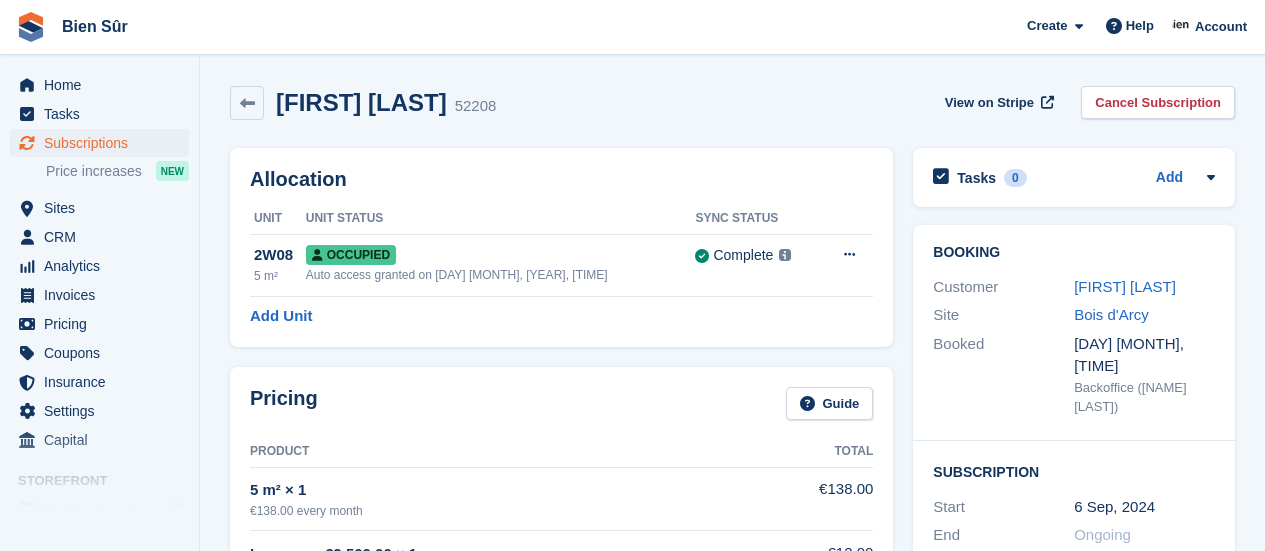 scroll, scrollTop: 0, scrollLeft: 0, axis: both 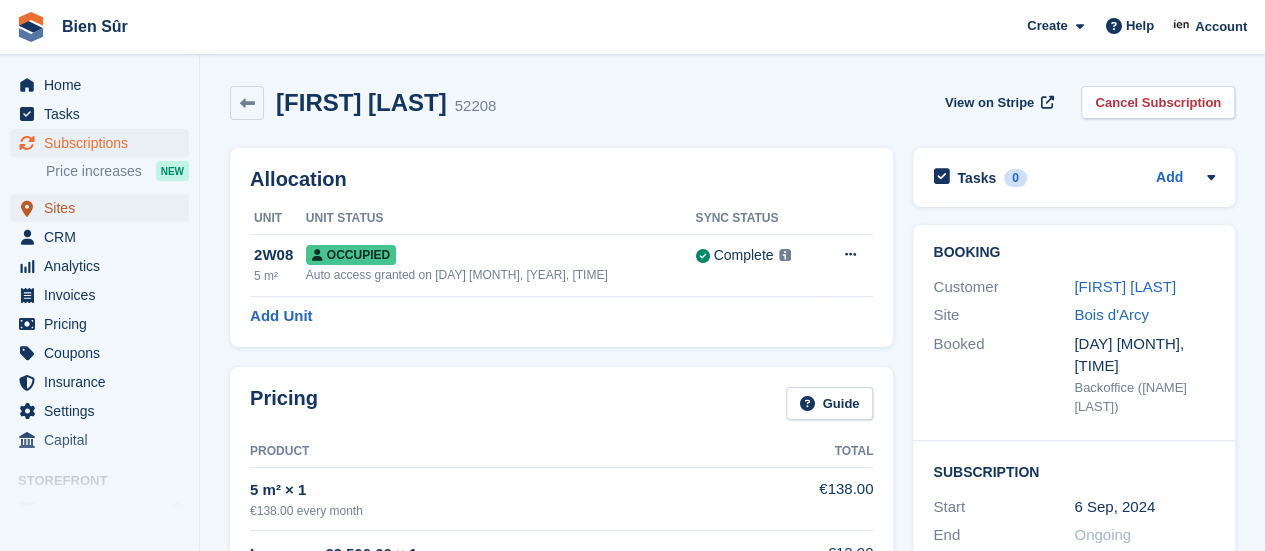 click on "Sites" at bounding box center (104, 208) 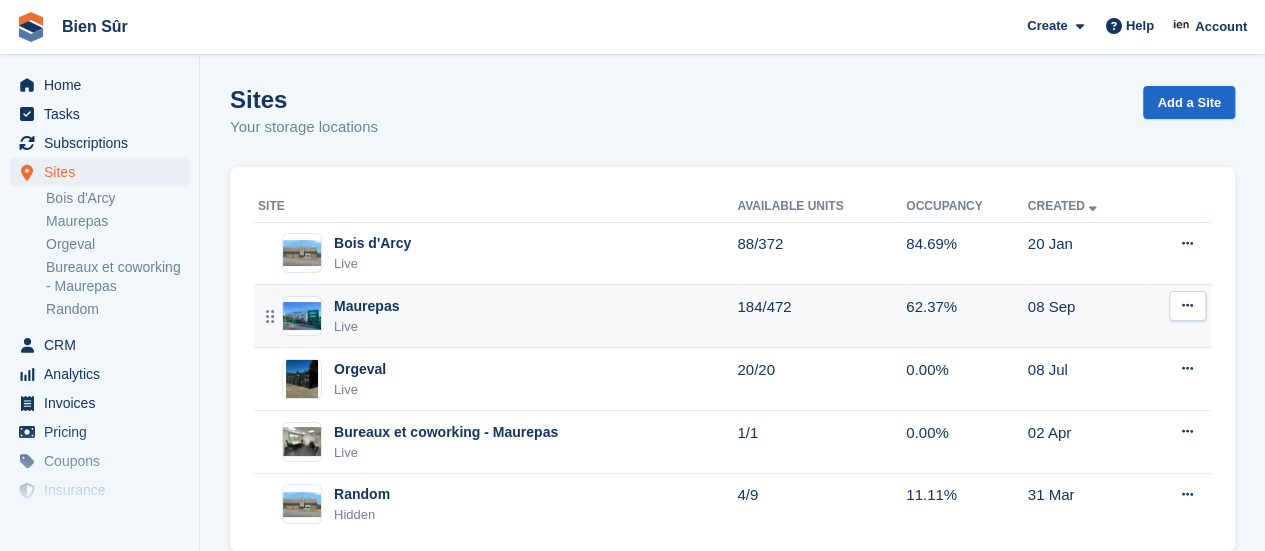 click on "Maurepas
Live" at bounding box center (497, 316) 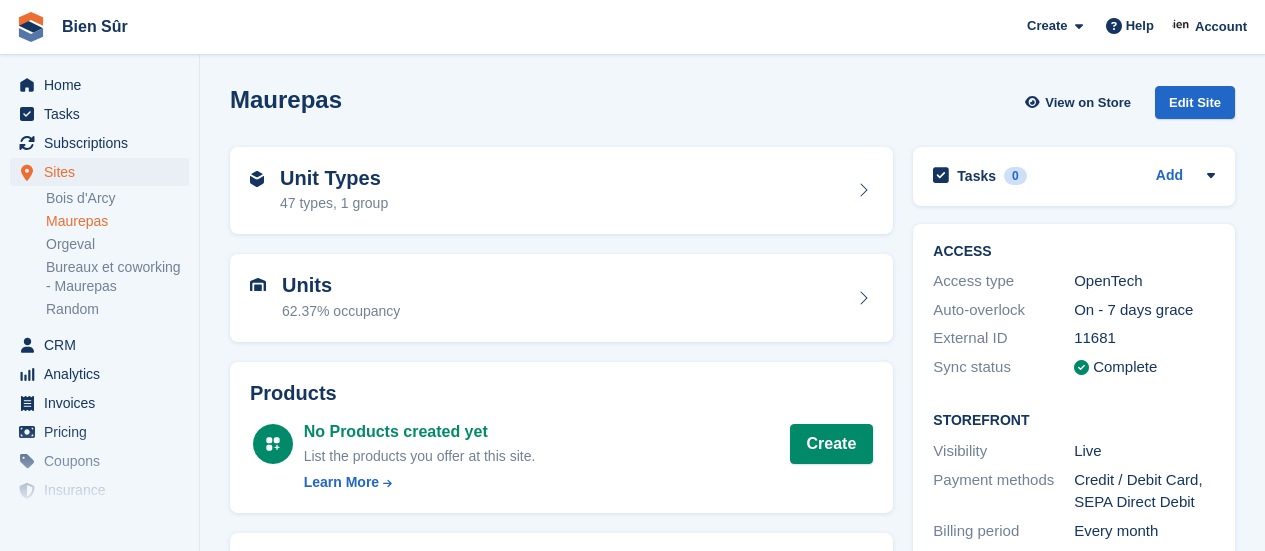 scroll, scrollTop: 0, scrollLeft: 0, axis: both 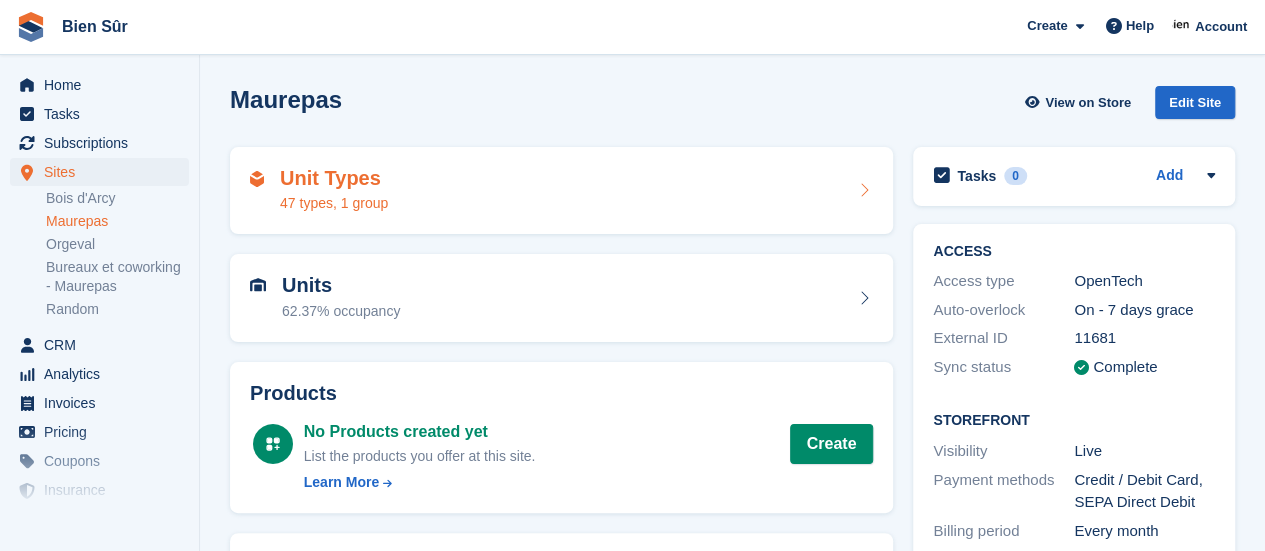click on "Unit Types
47 types, 1 group" at bounding box center [561, 191] 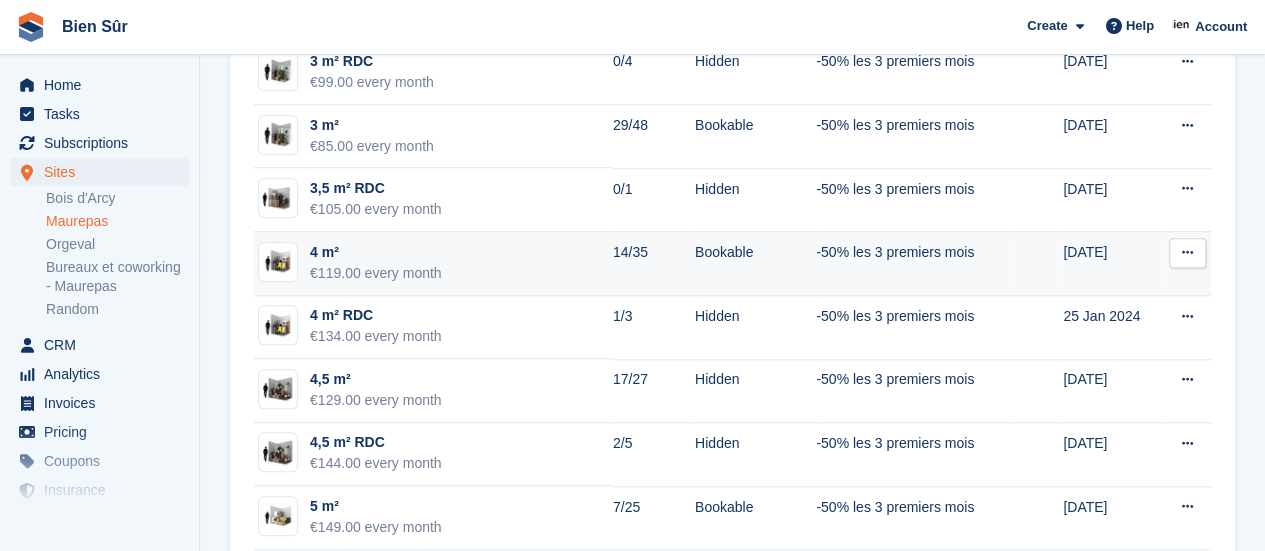 scroll, scrollTop: 800, scrollLeft: 0, axis: vertical 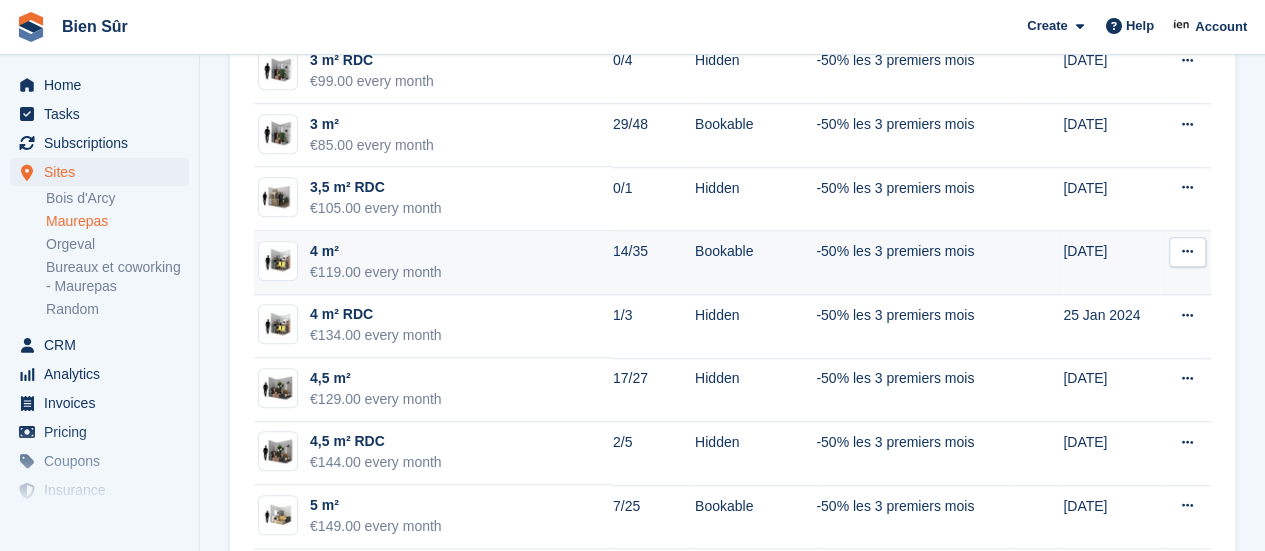 click on "4 m²
€119.00 every month" at bounding box center [433, 263] 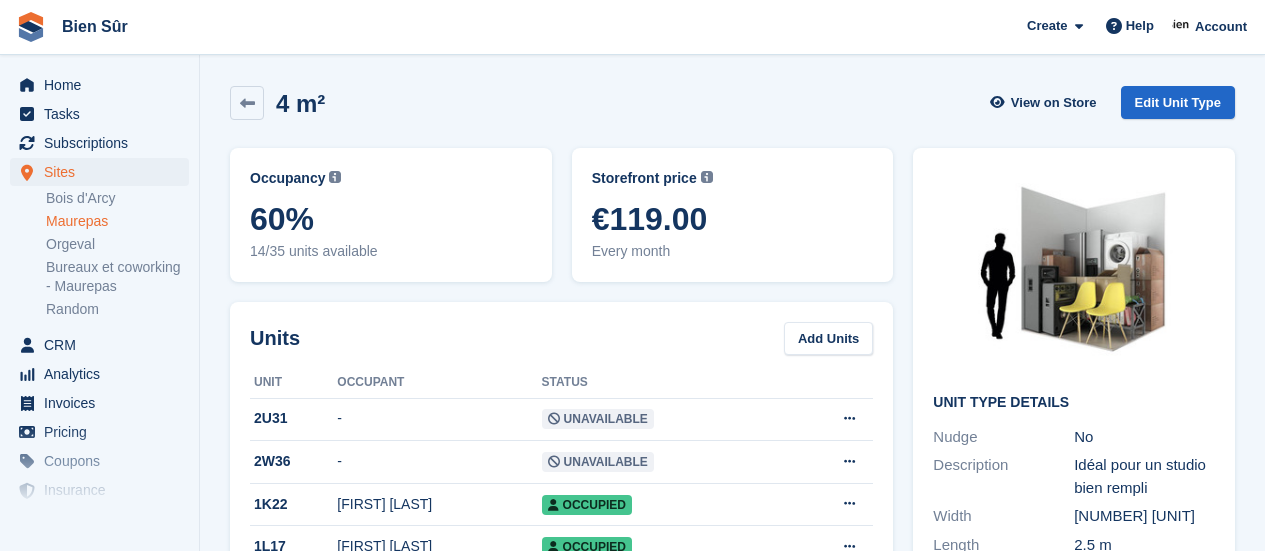 scroll, scrollTop: 0, scrollLeft: 0, axis: both 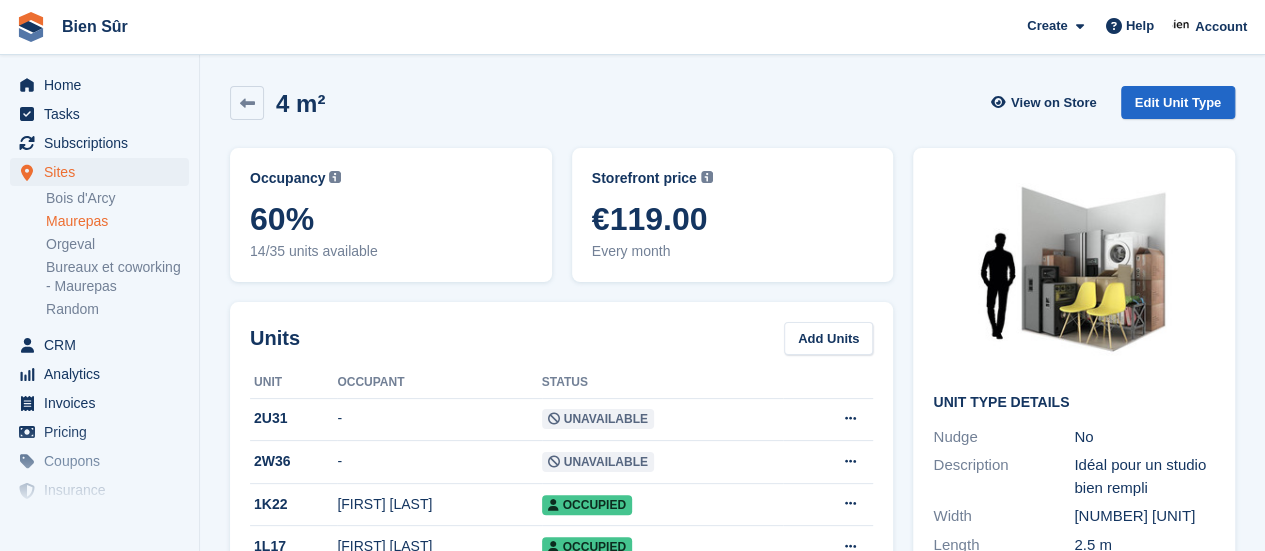 drag, startPoint x: 523, startPoint y: 85, endPoint x: 542, endPoint y: 60, distance: 31.400637 